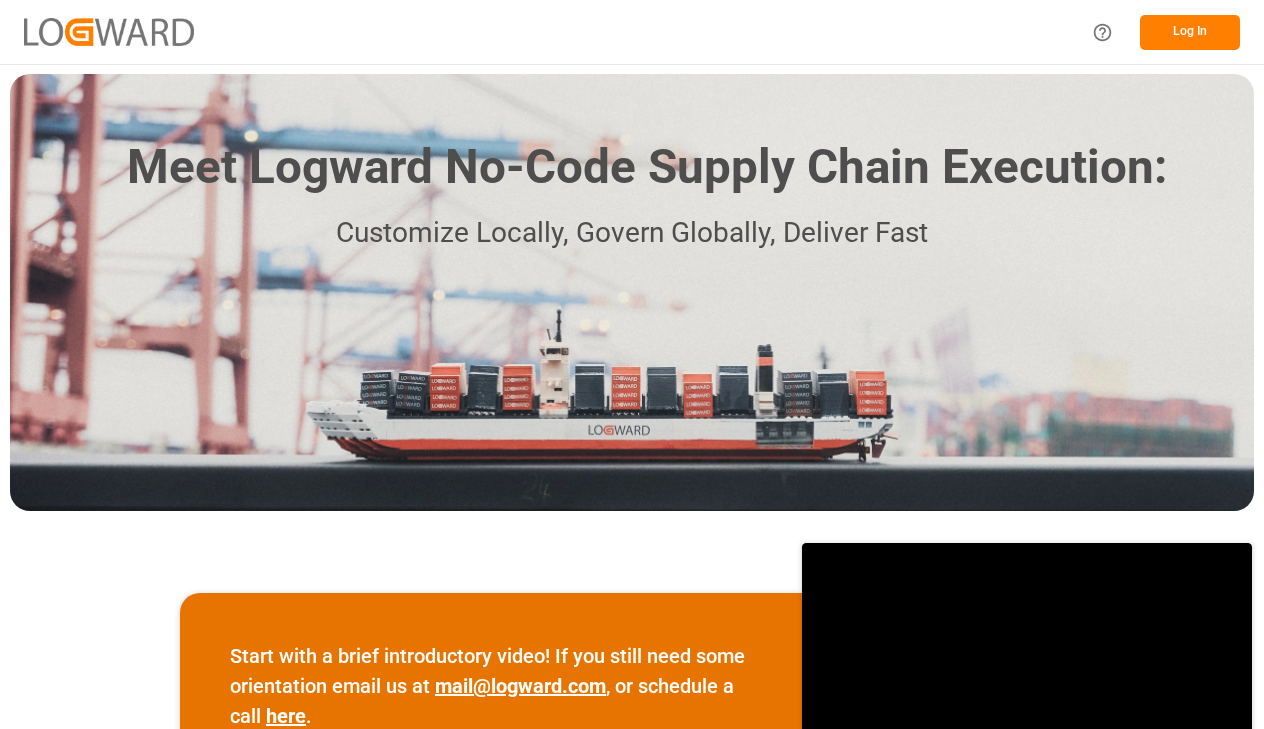scroll, scrollTop: 0, scrollLeft: 0, axis: both 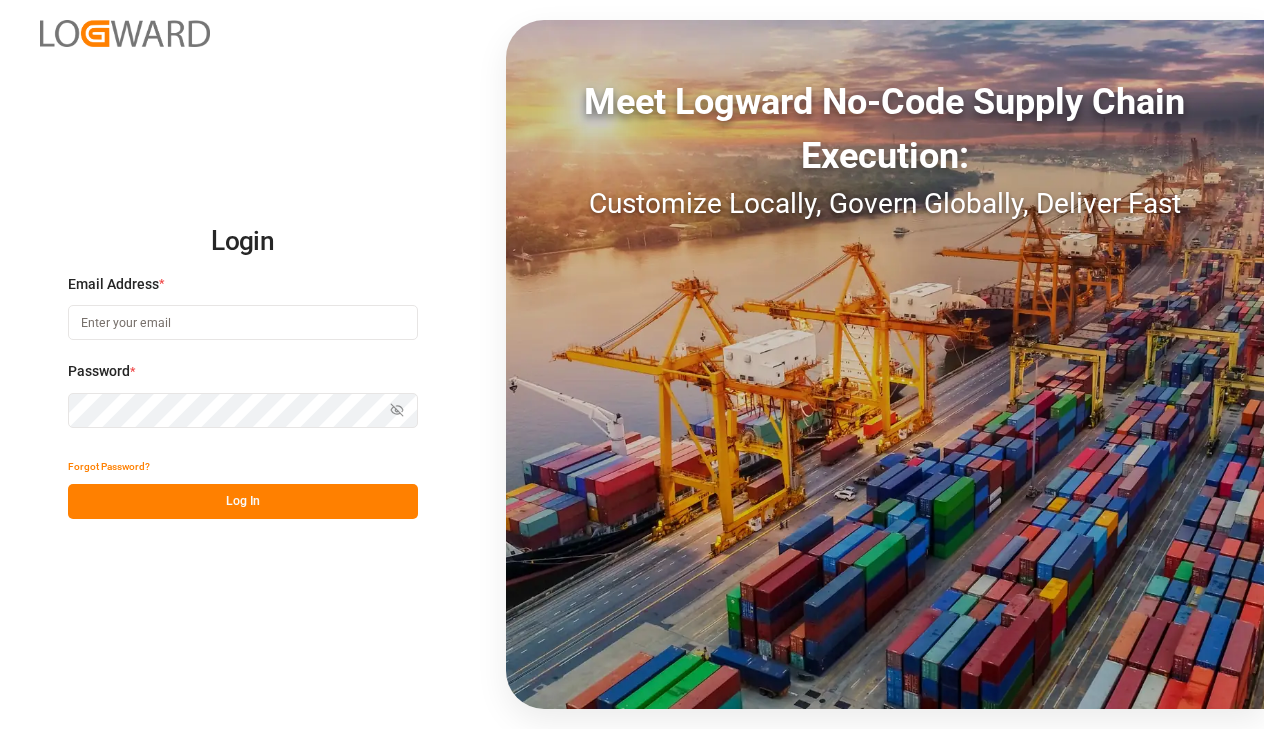 click at bounding box center (243, 322) 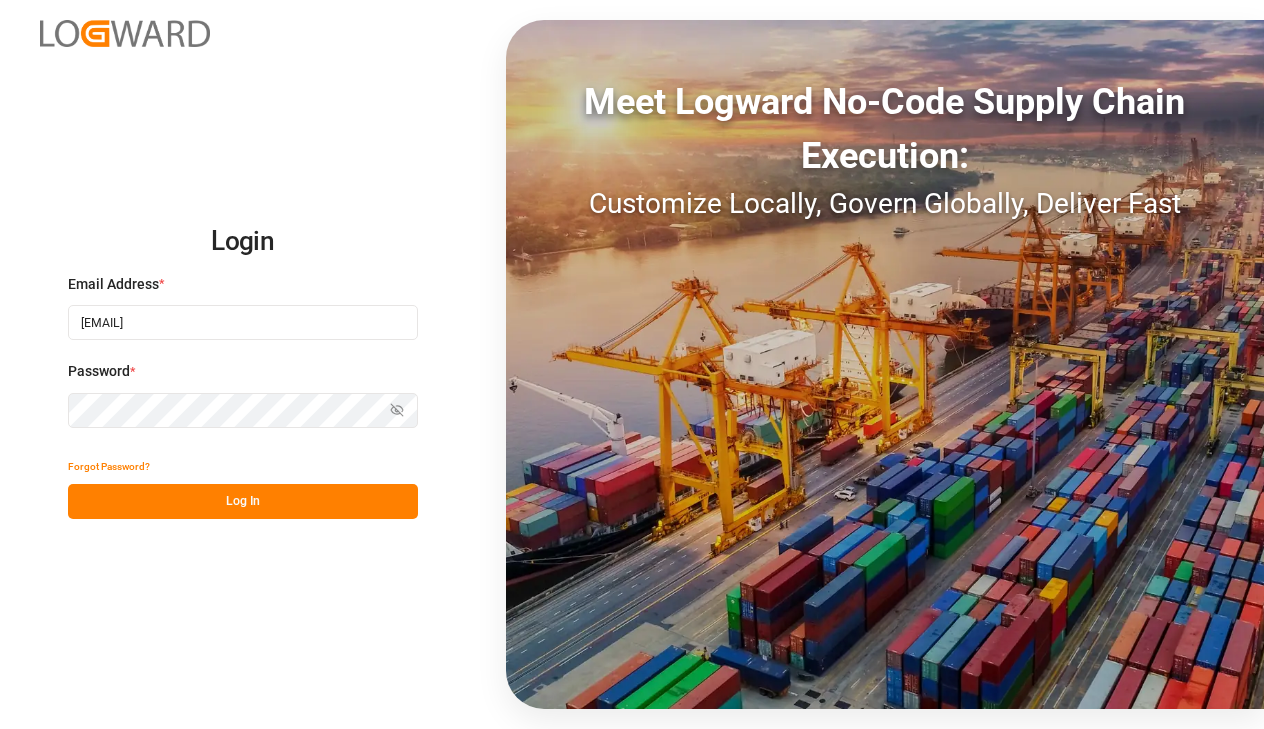 type on "[EMAIL]" 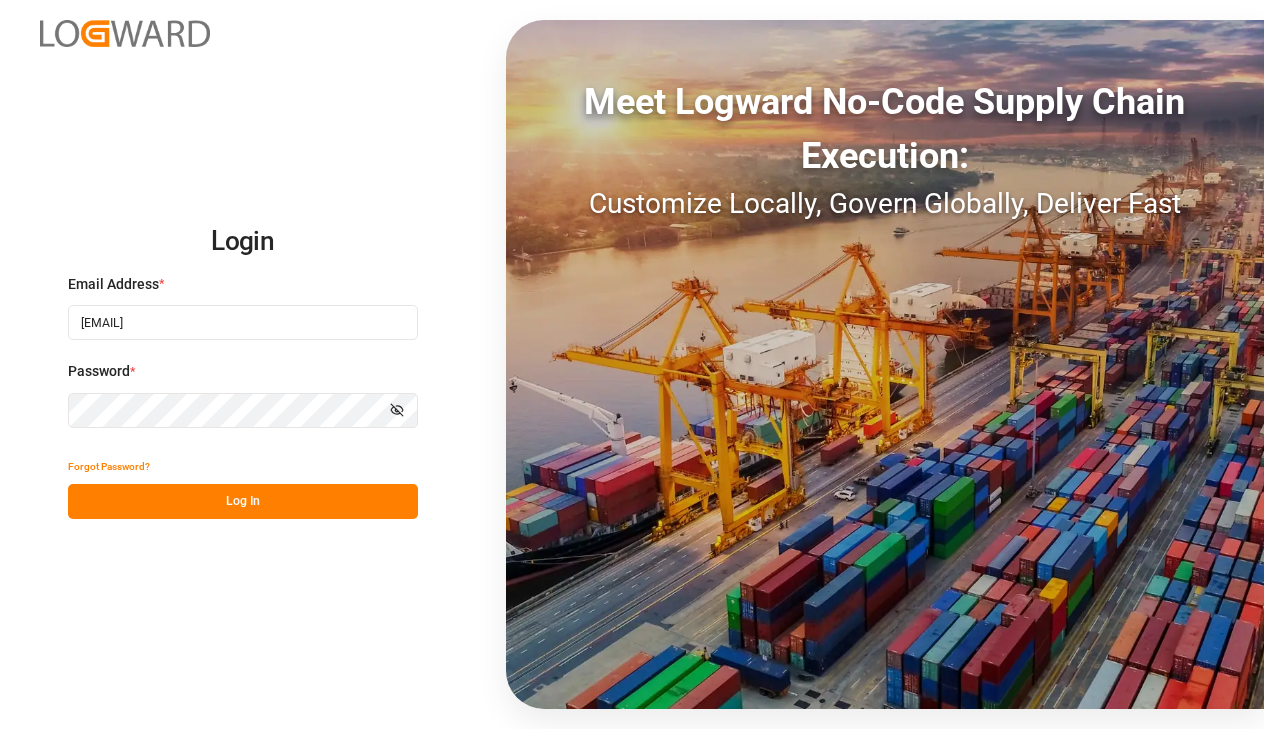 type 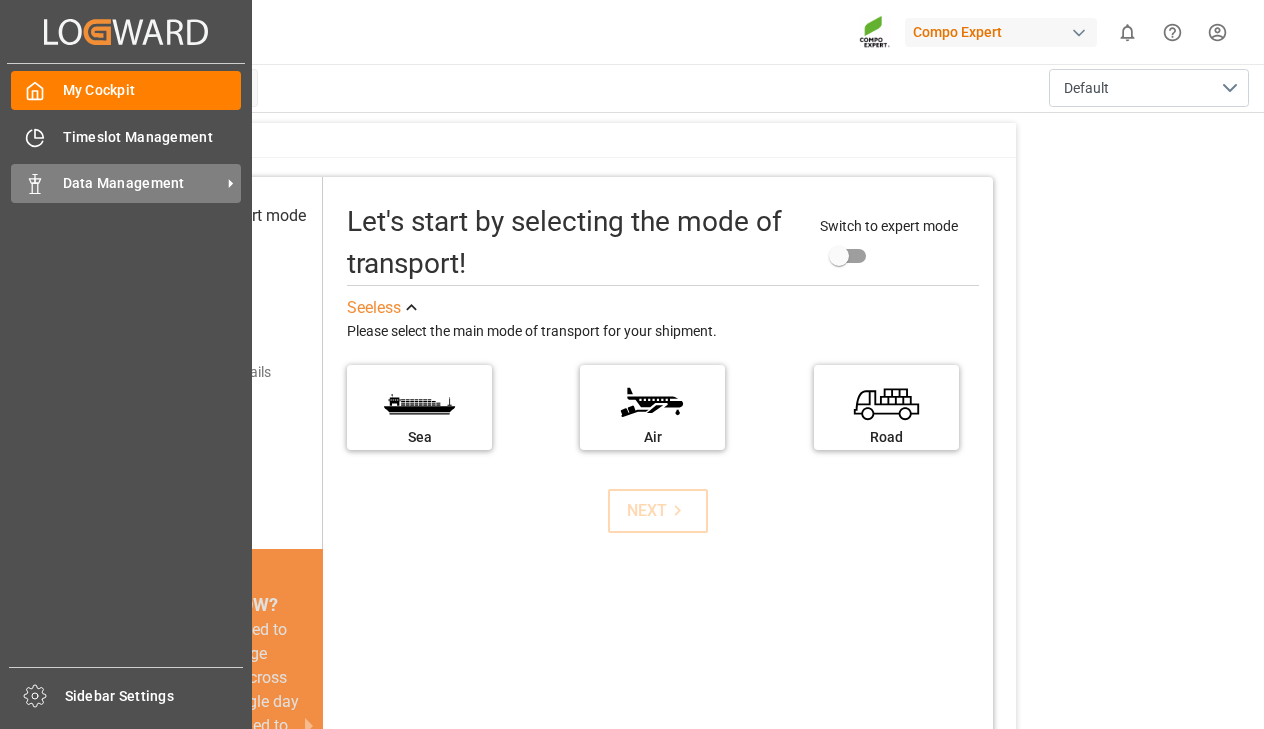 click on "Data Management Data Management" at bounding box center (126, 183) 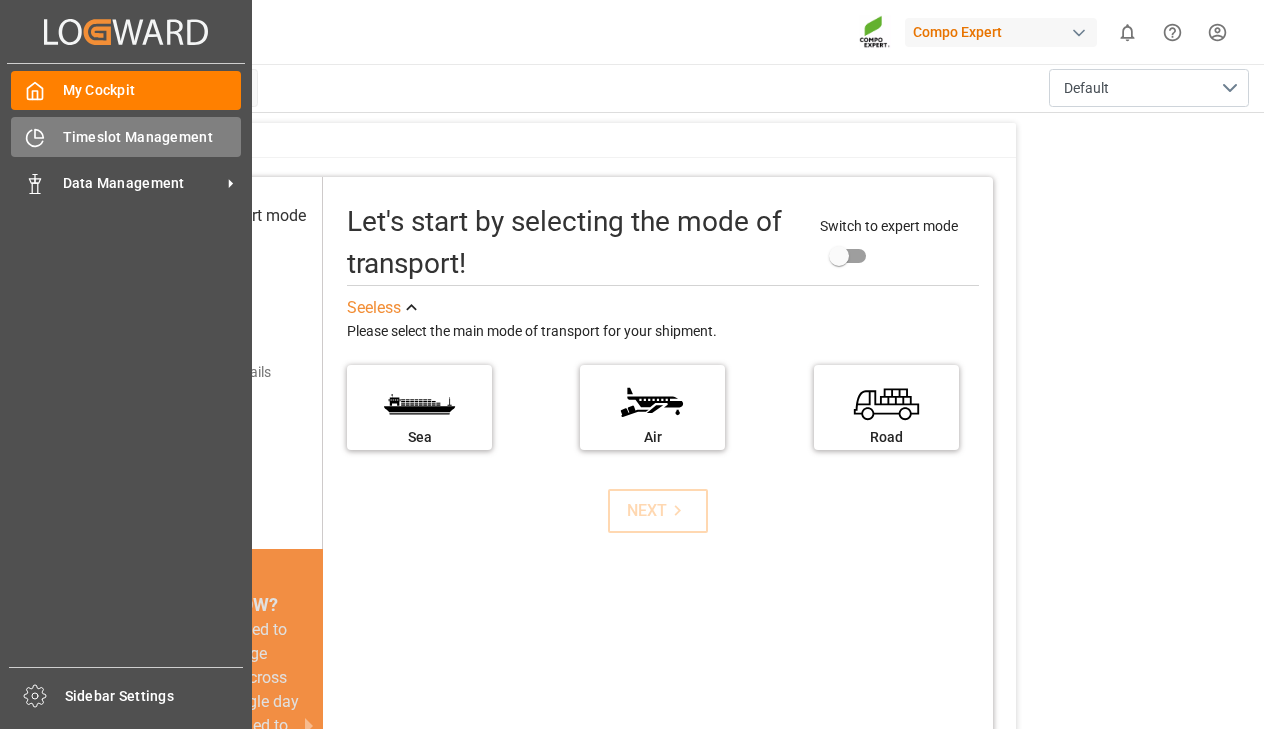 click on "Timeslot Management" at bounding box center (152, 137) 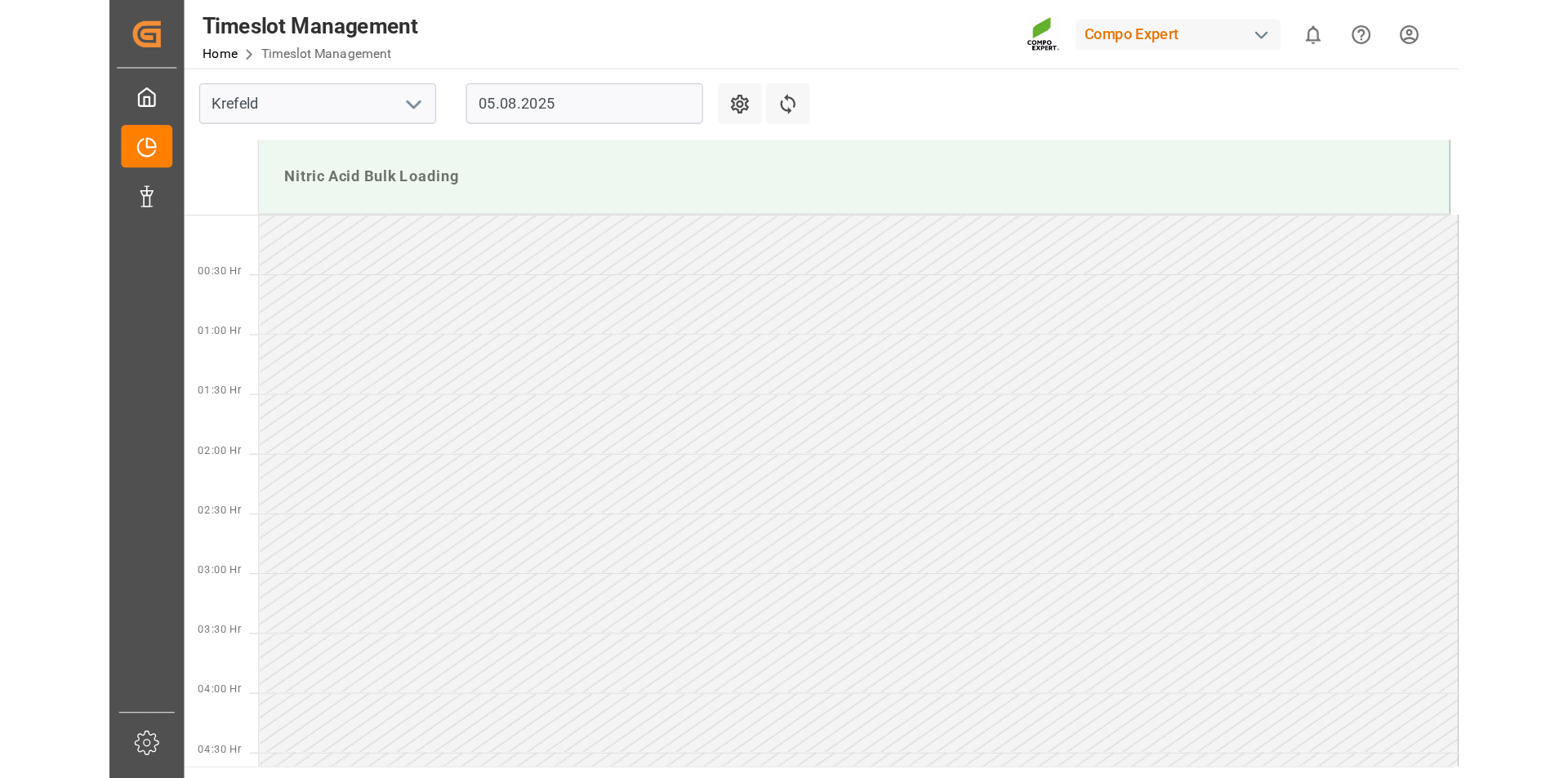 scroll, scrollTop: 904, scrollLeft: 0, axis: vertical 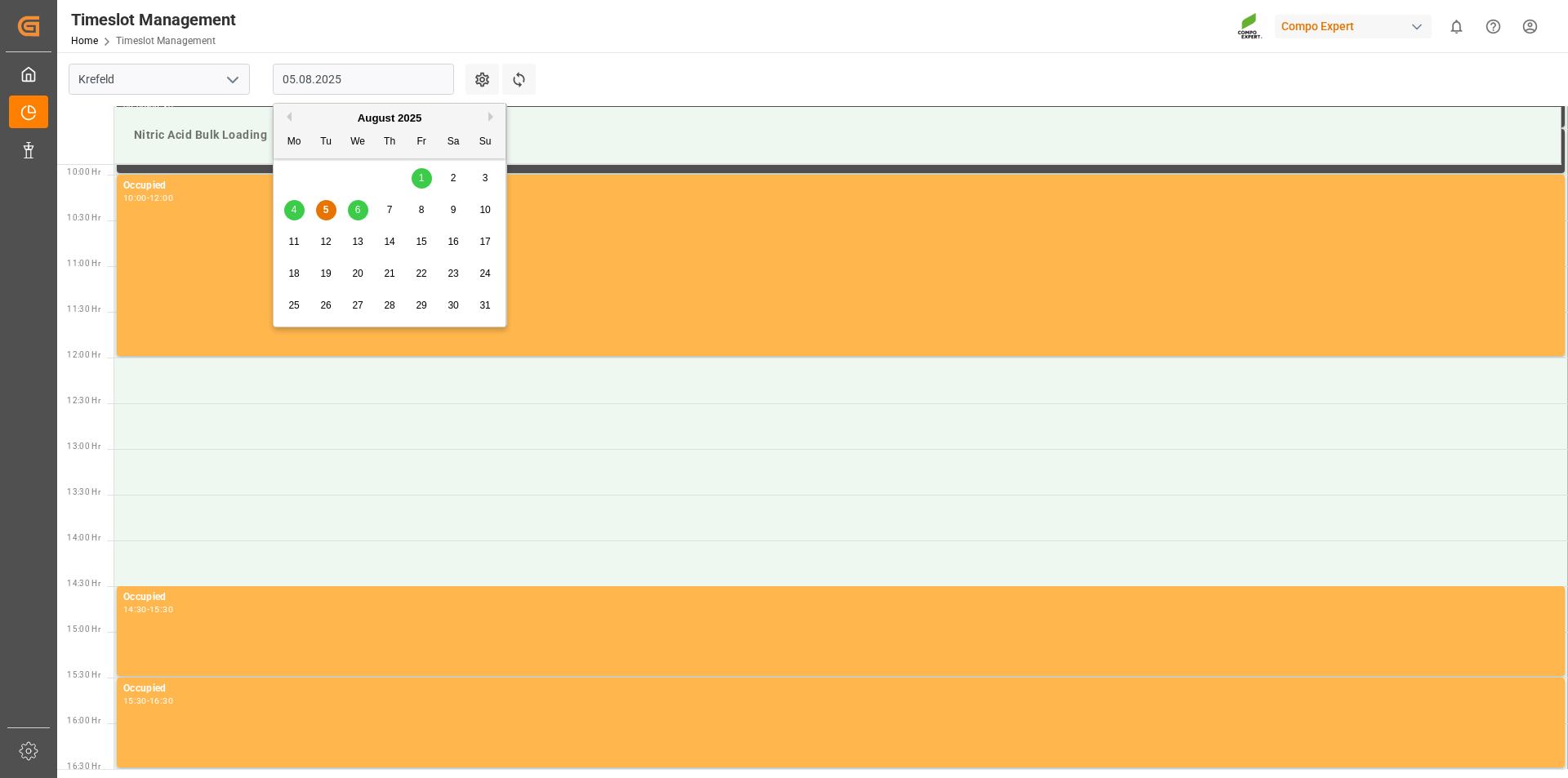 click on "05.08.2025" at bounding box center (363, 79) 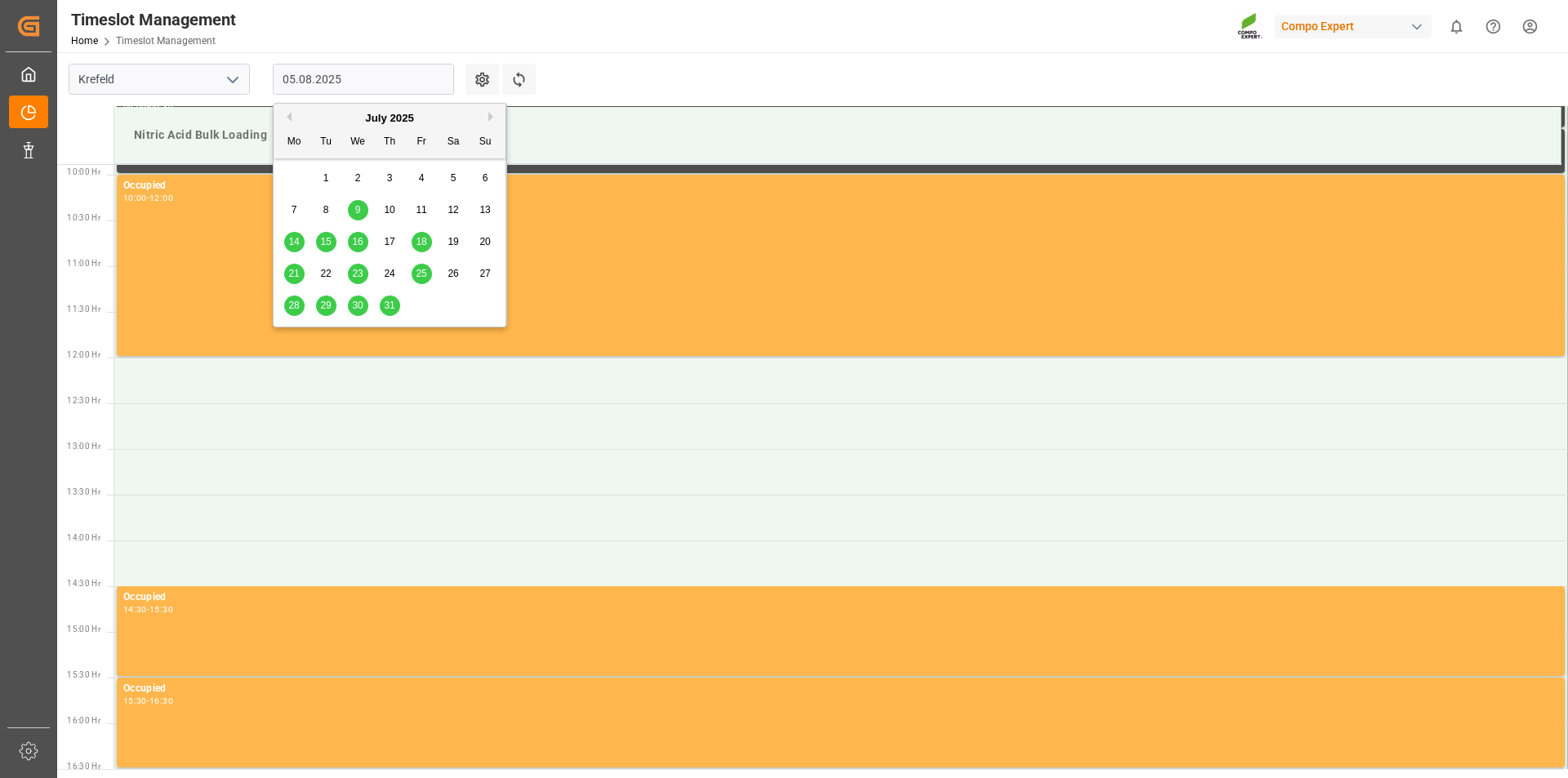 click on "17" at bounding box center (390, 242) 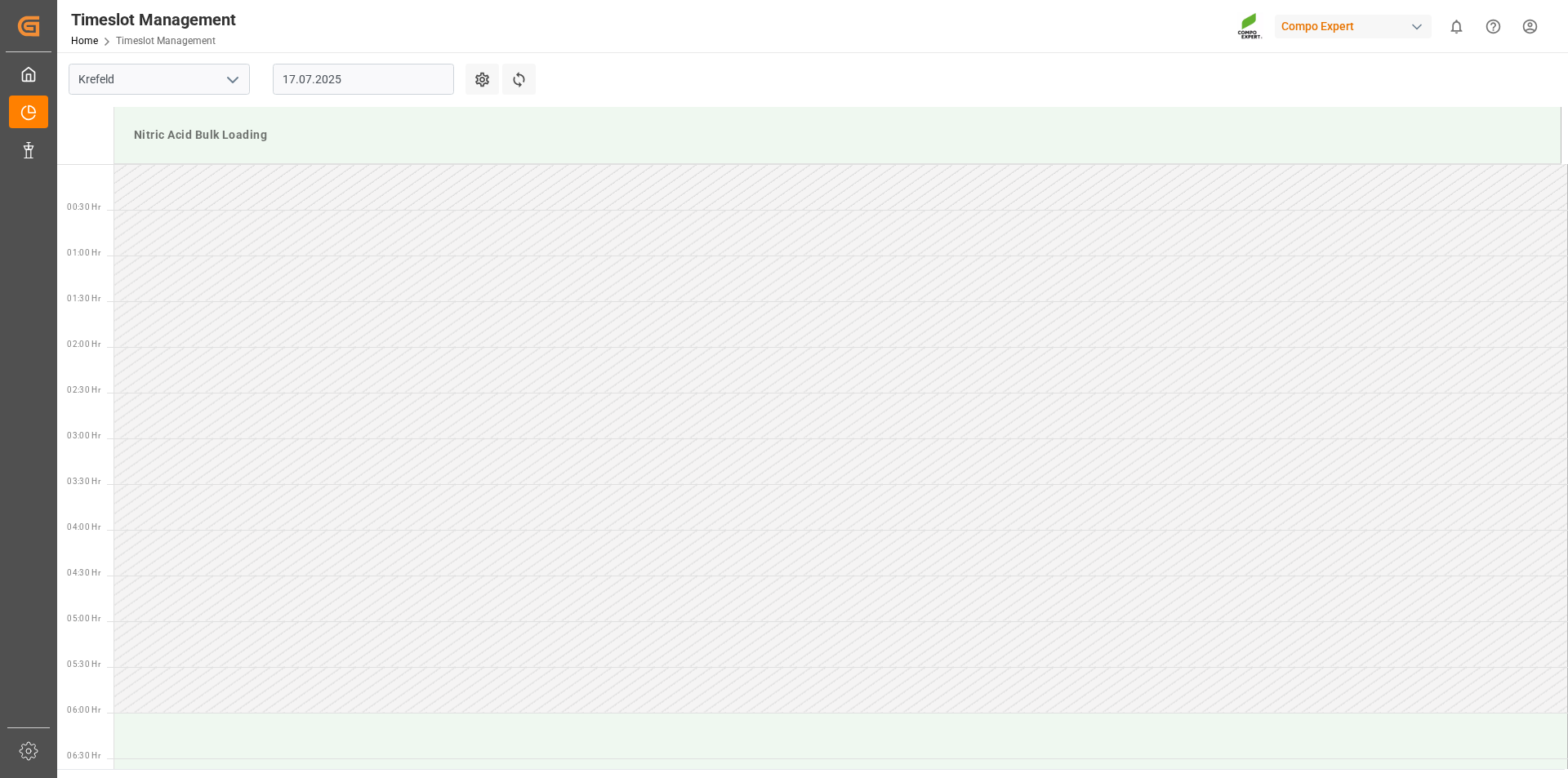 scroll, scrollTop: 904, scrollLeft: 0, axis: vertical 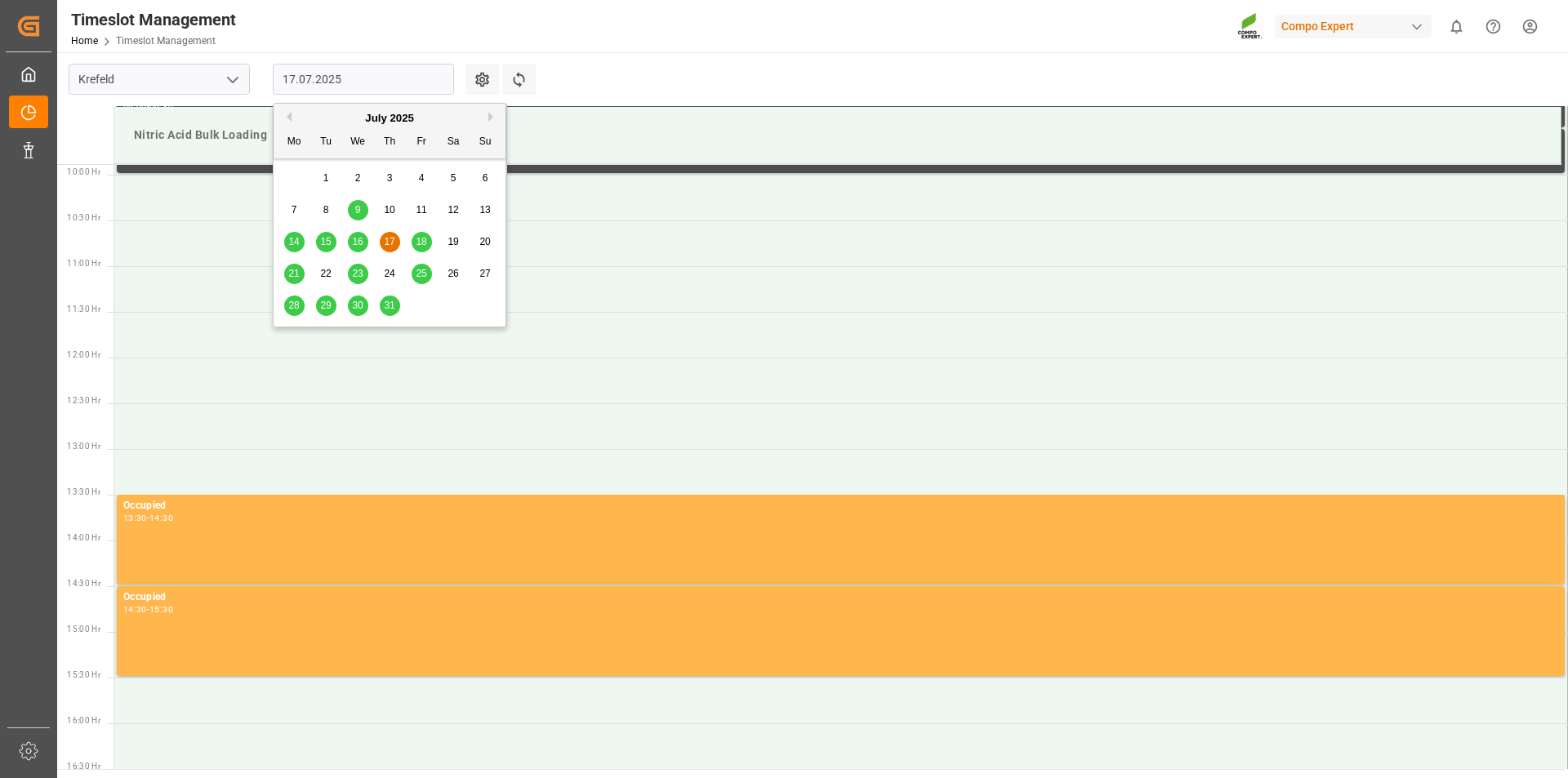 click on "17.07.2025" at bounding box center [363, 79] 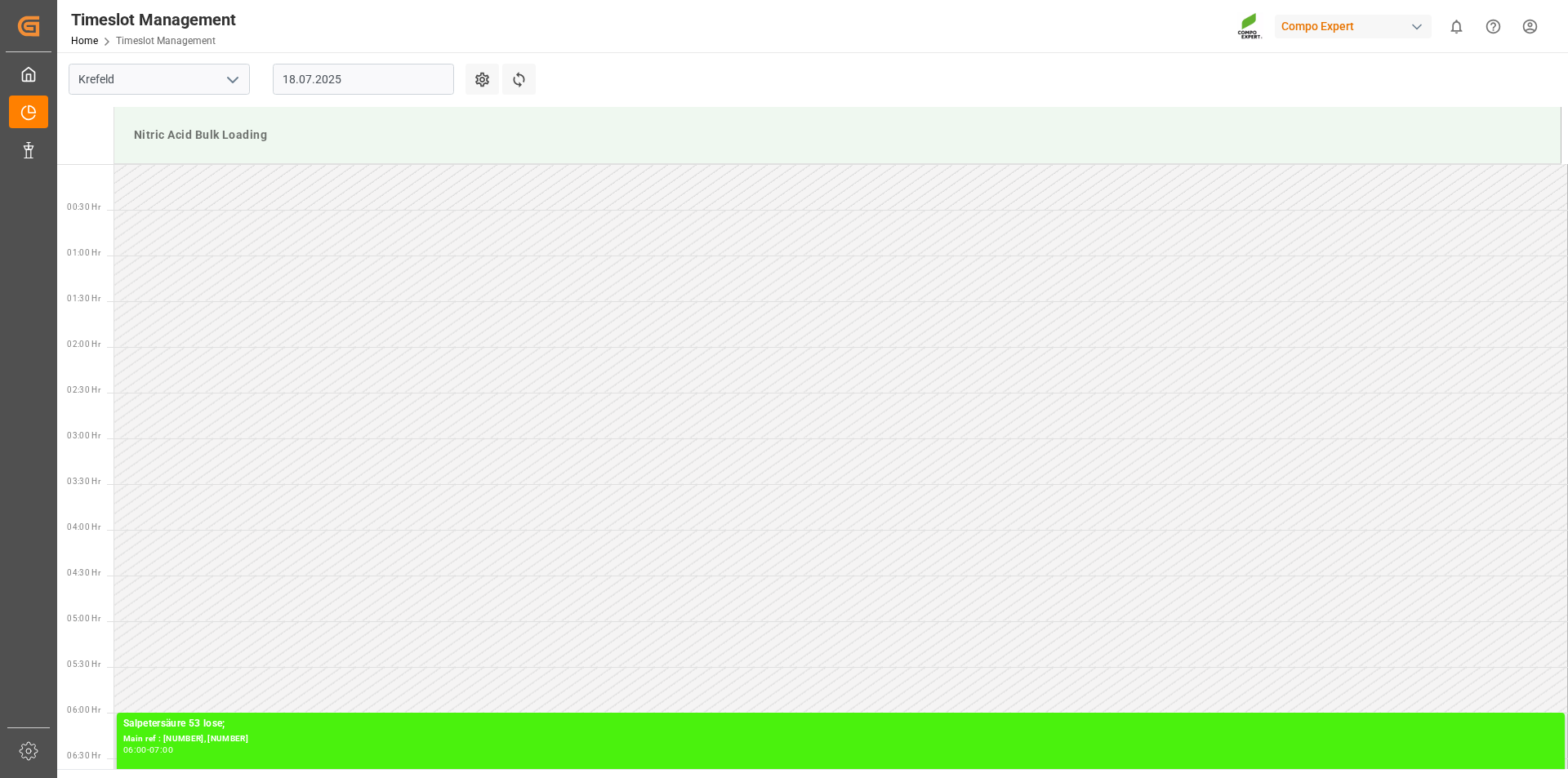 scroll, scrollTop: 904, scrollLeft: 0, axis: vertical 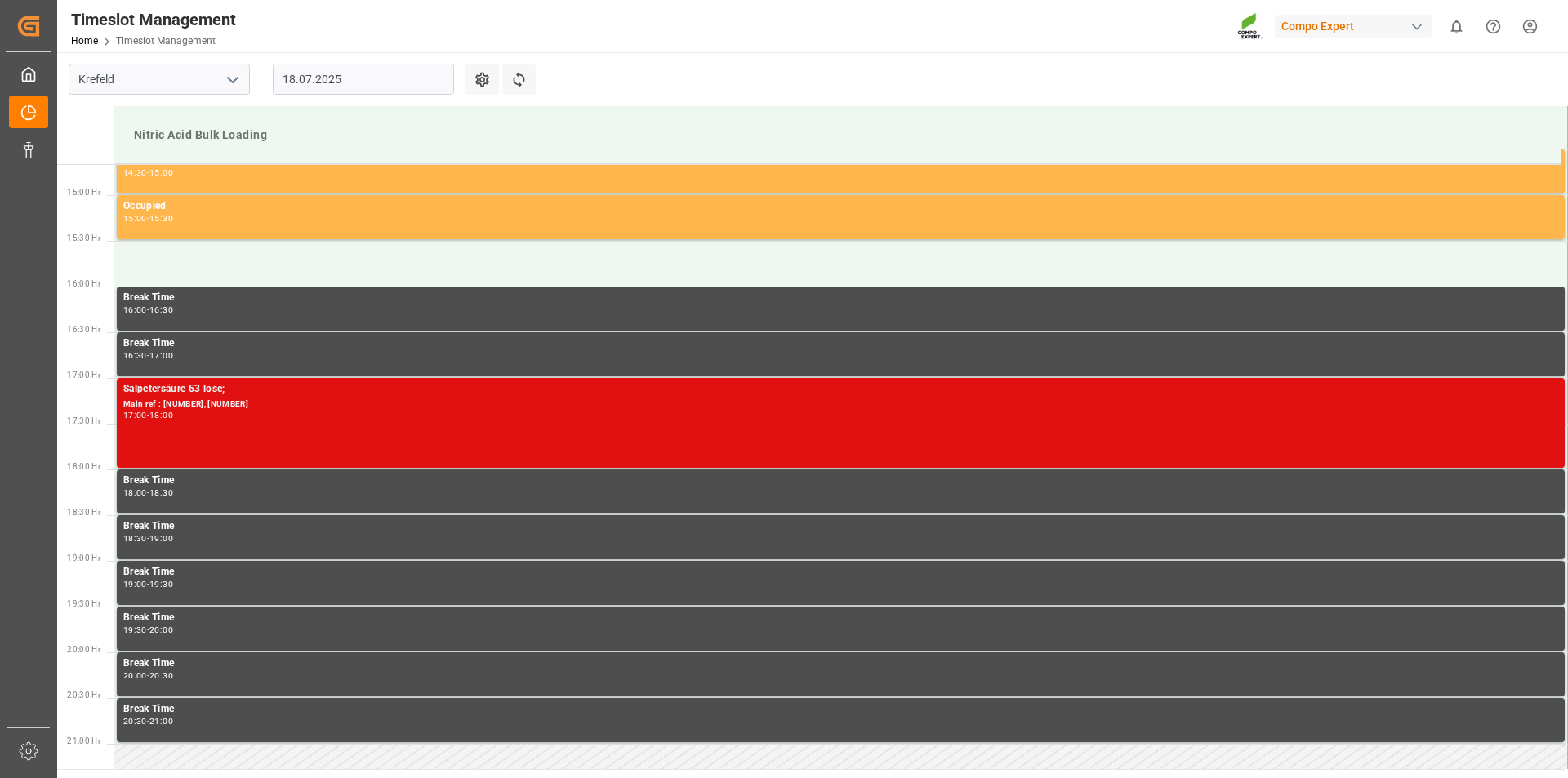 click on "Main ref : [NUMBER], [NUMBER]" at bounding box center [840, 404] 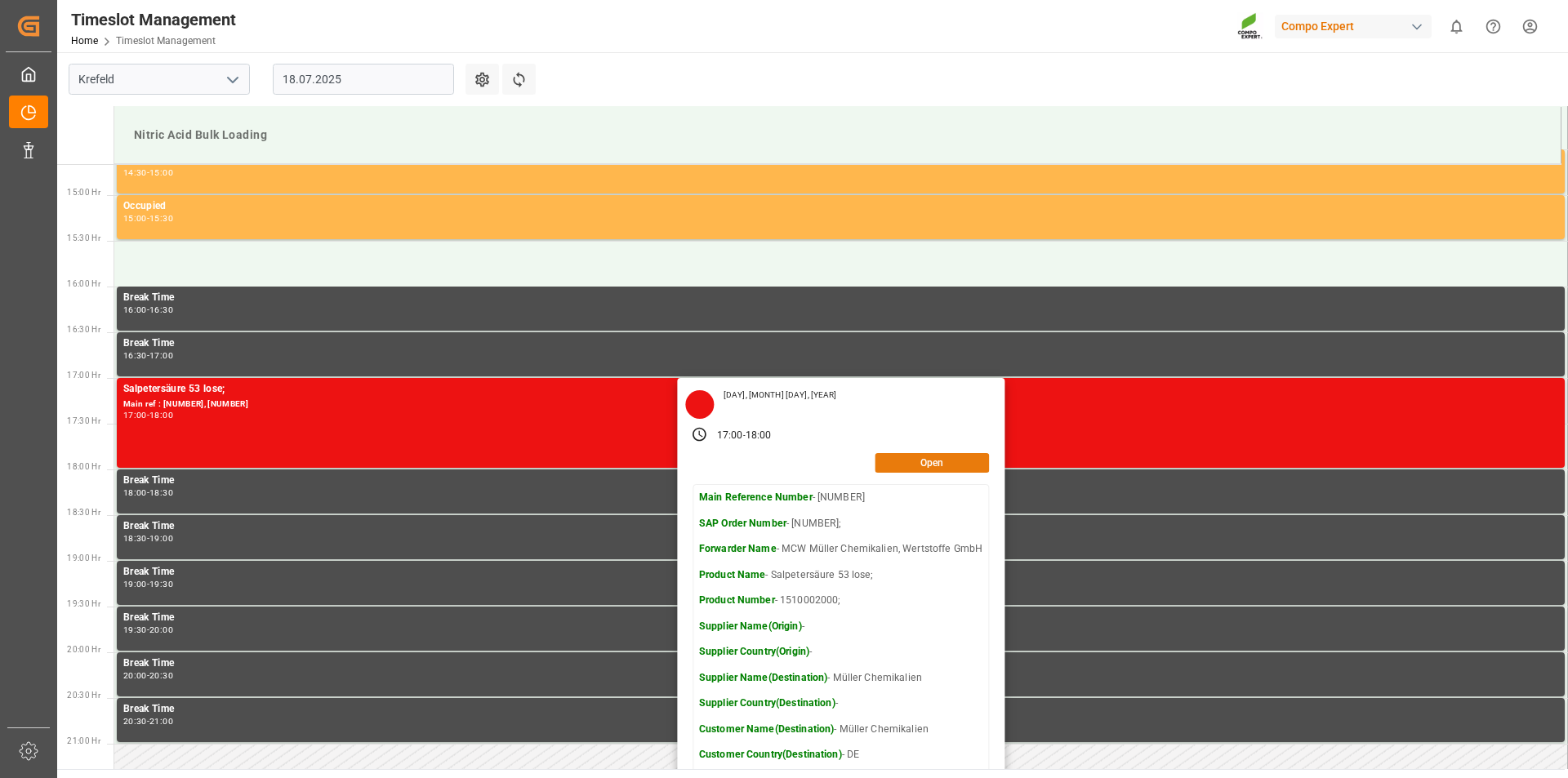 click on "Open" at bounding box center (840, 463) 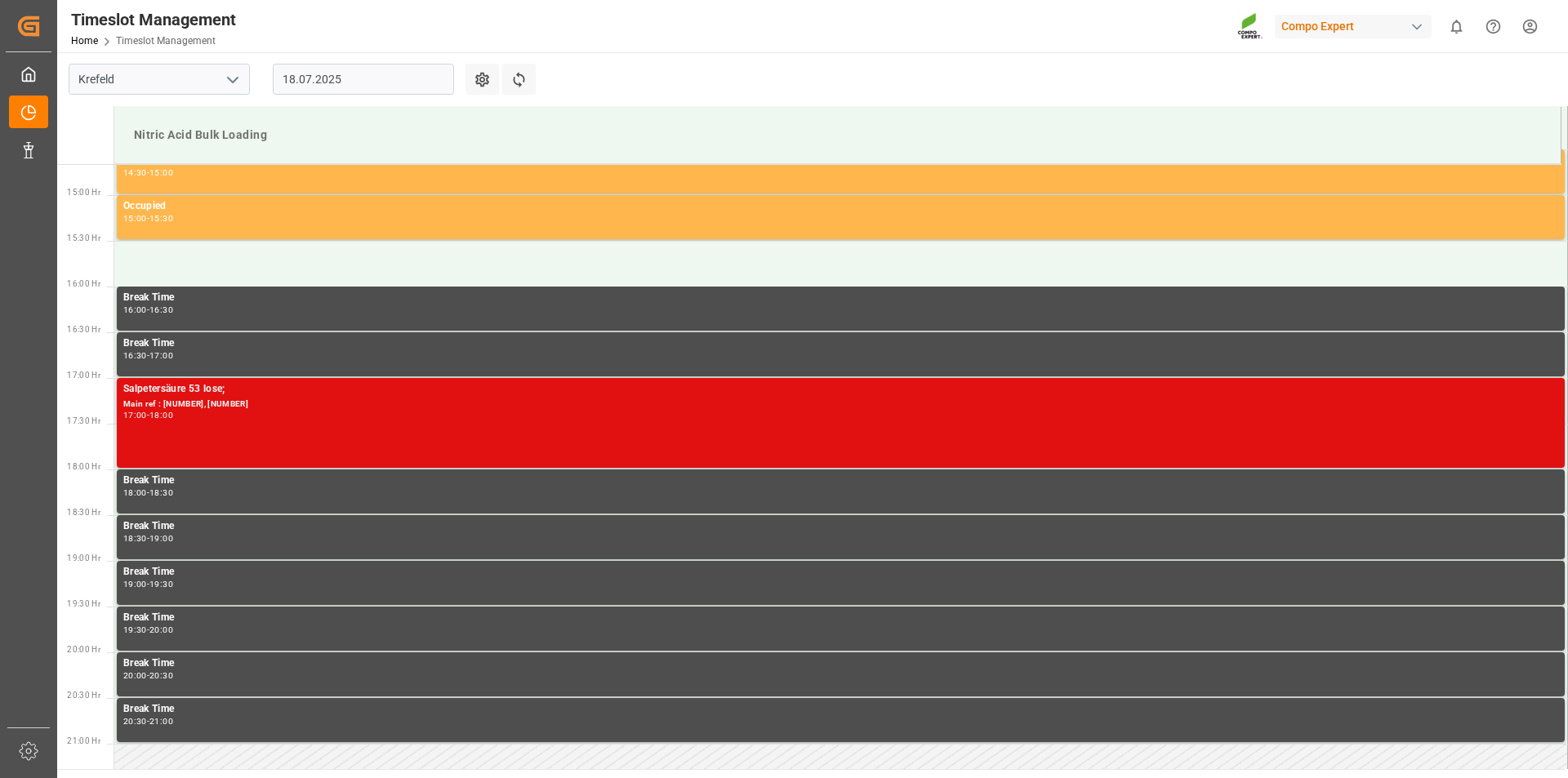 click on "Main ref : [NUMBER], [NUMBER]" at bounding box center [840, 404] 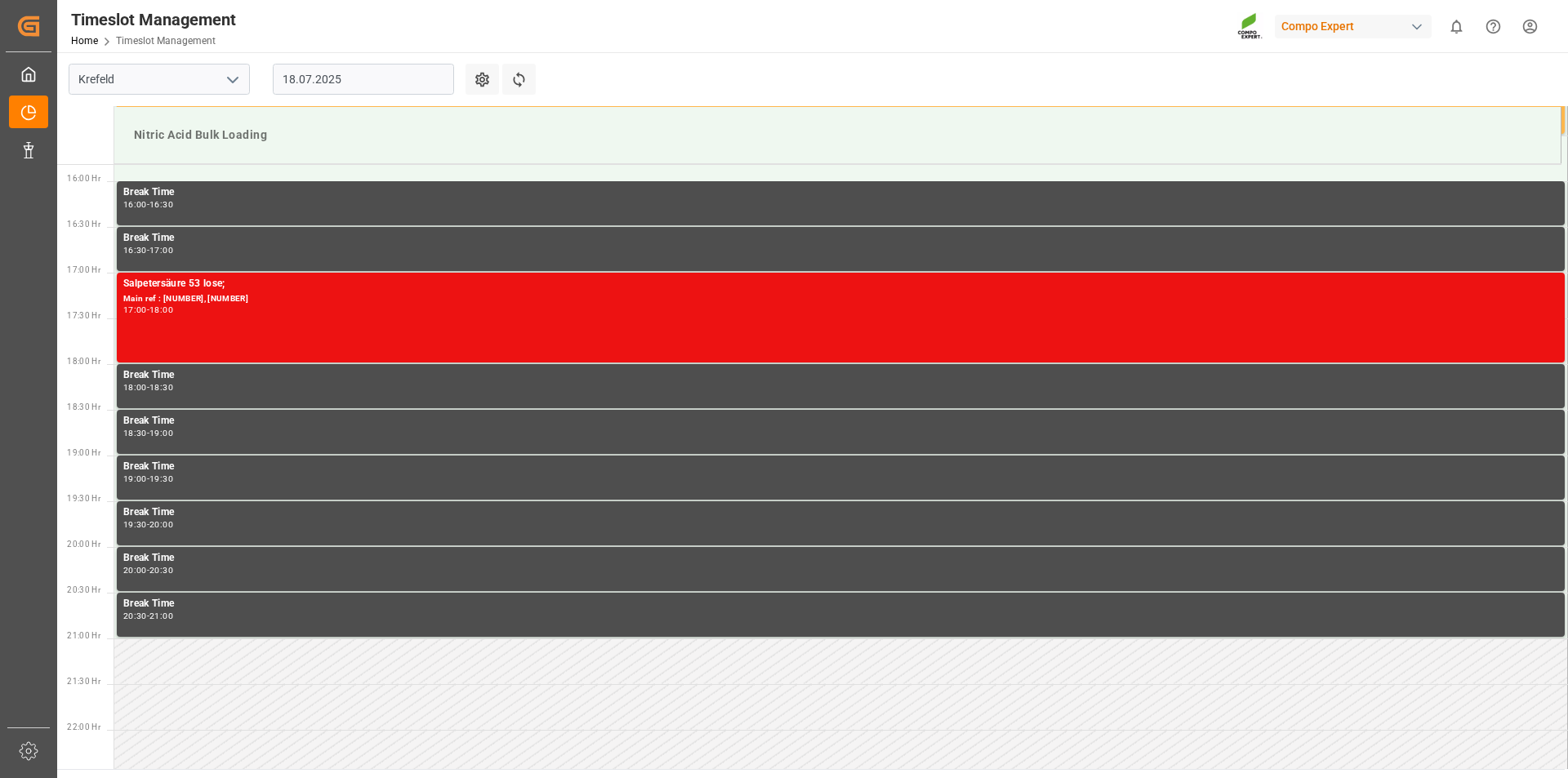 scroll, scrollTop: 1452, scrollLeft: 0, axis: vertical 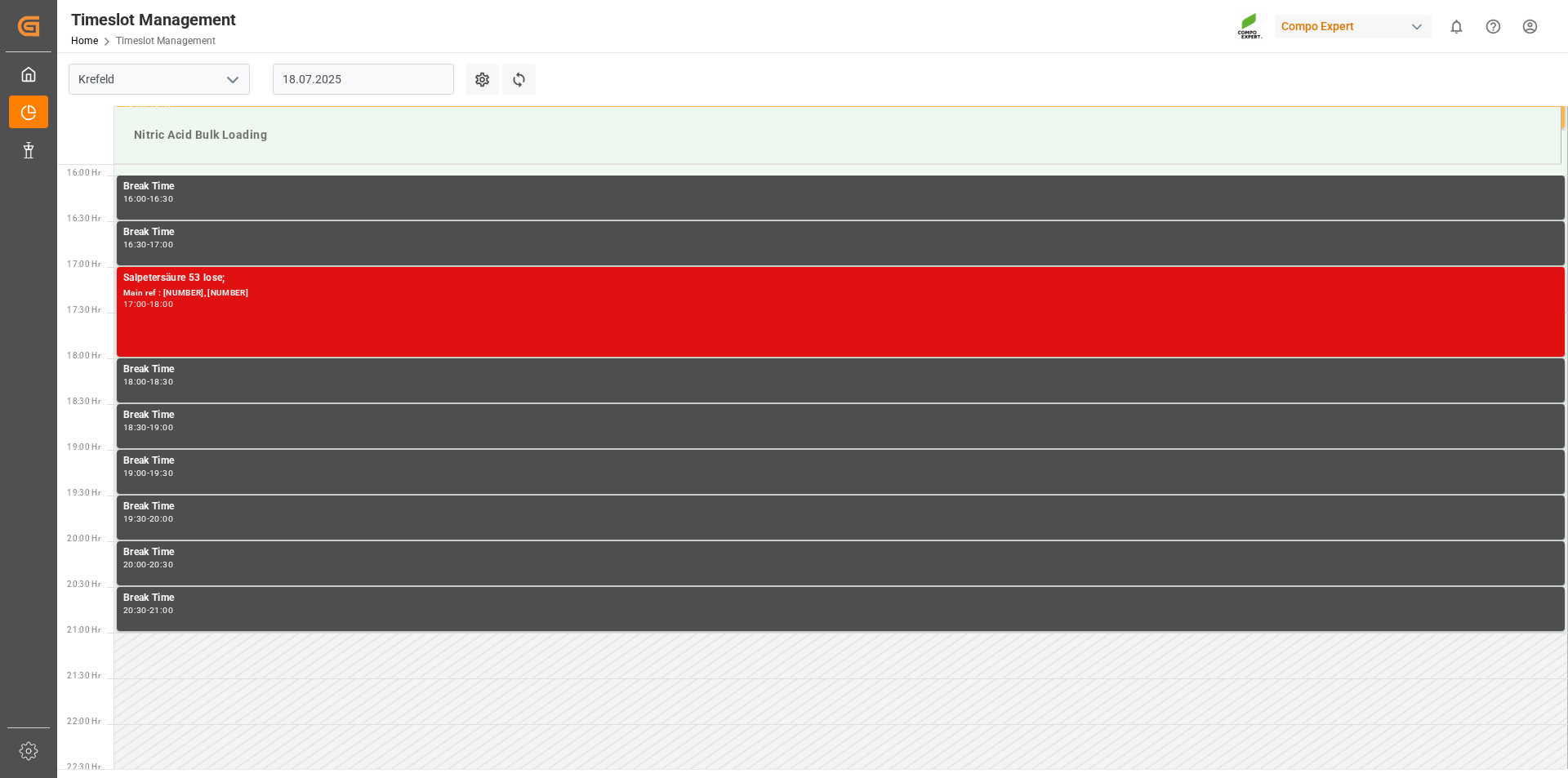 click on "Salpetersäure 53 lose;" at bounding box center [840, 278] 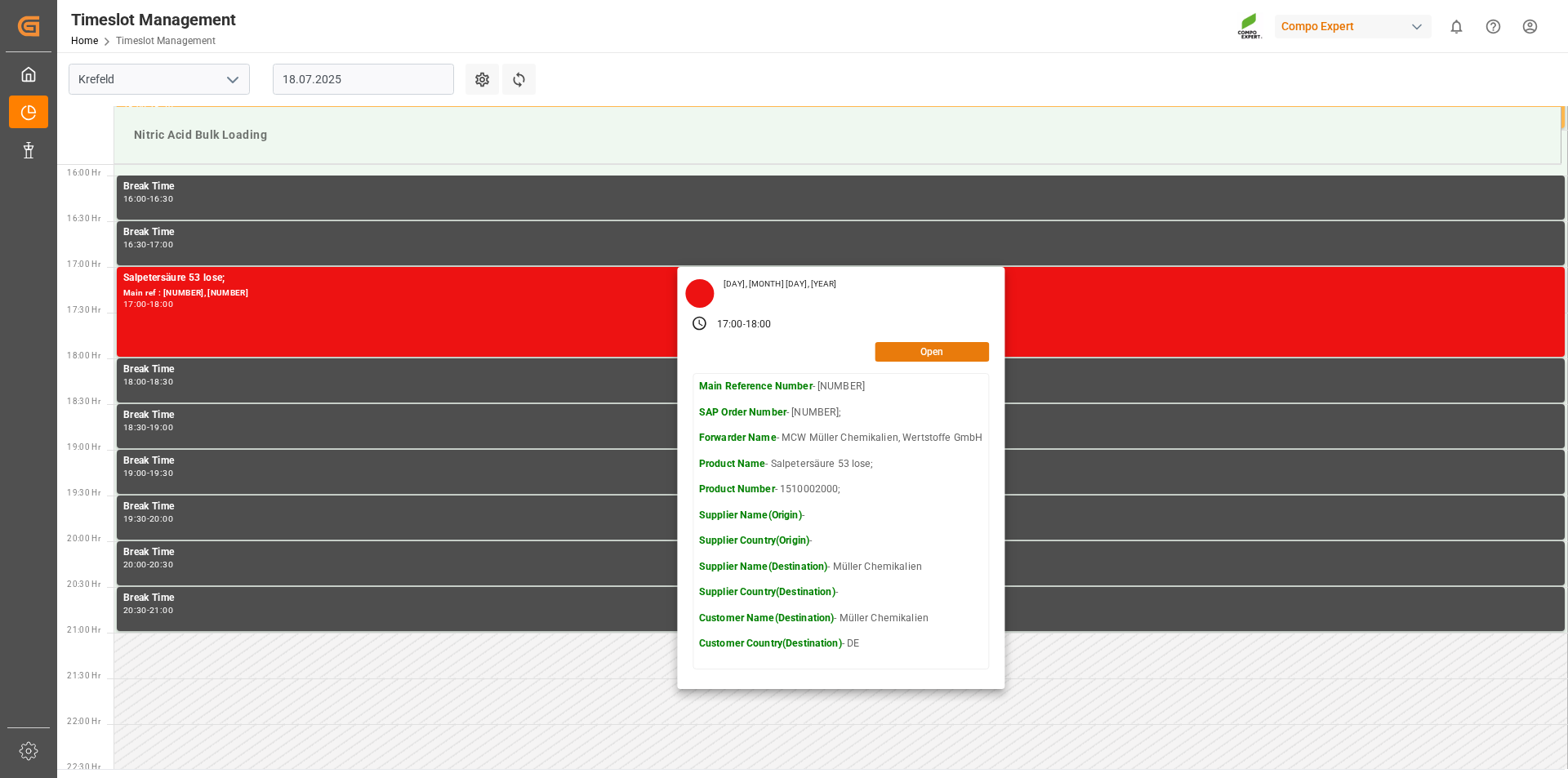 click on "Open" at bounding box center [932, 352] 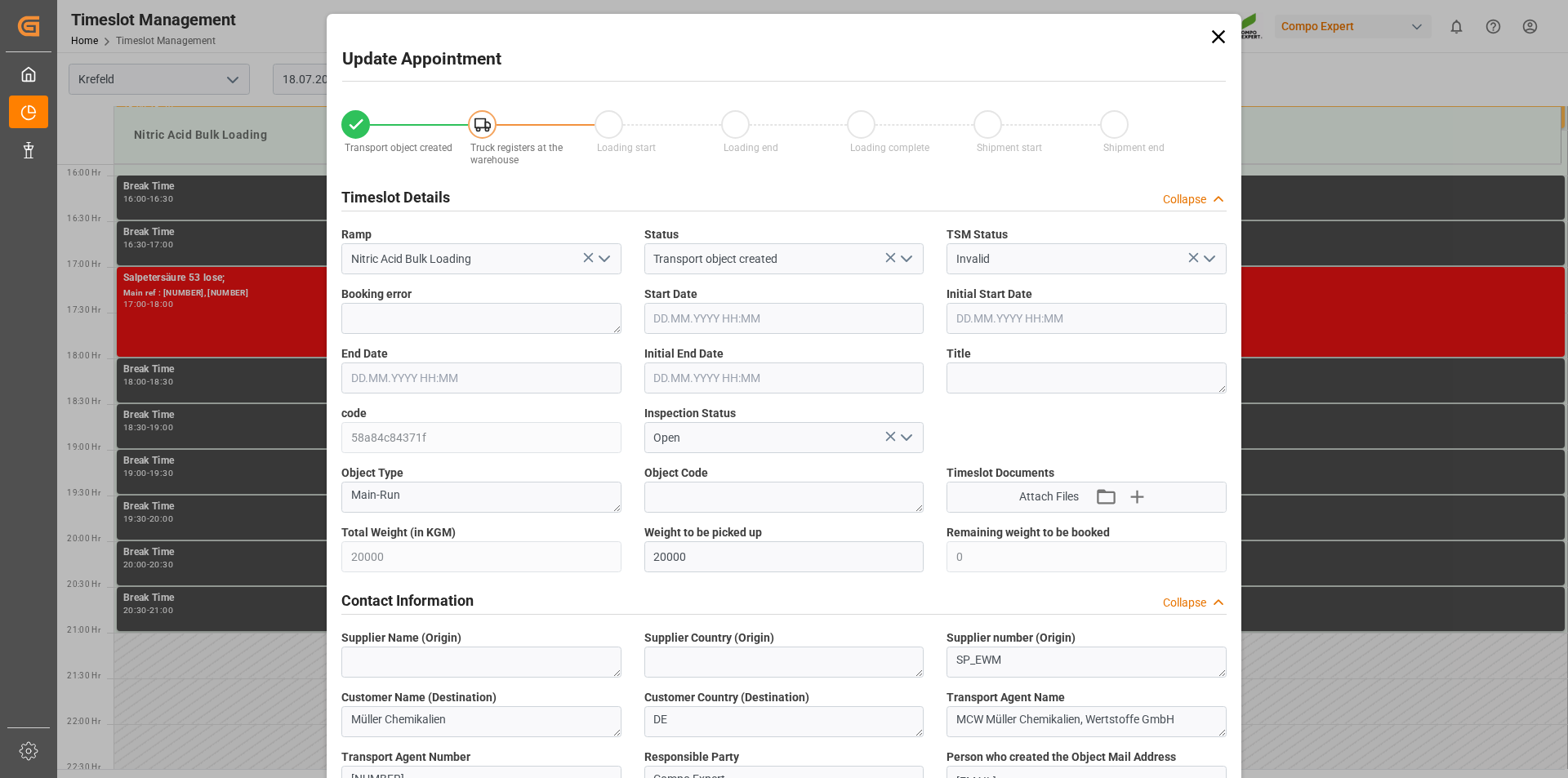 type on "20000" 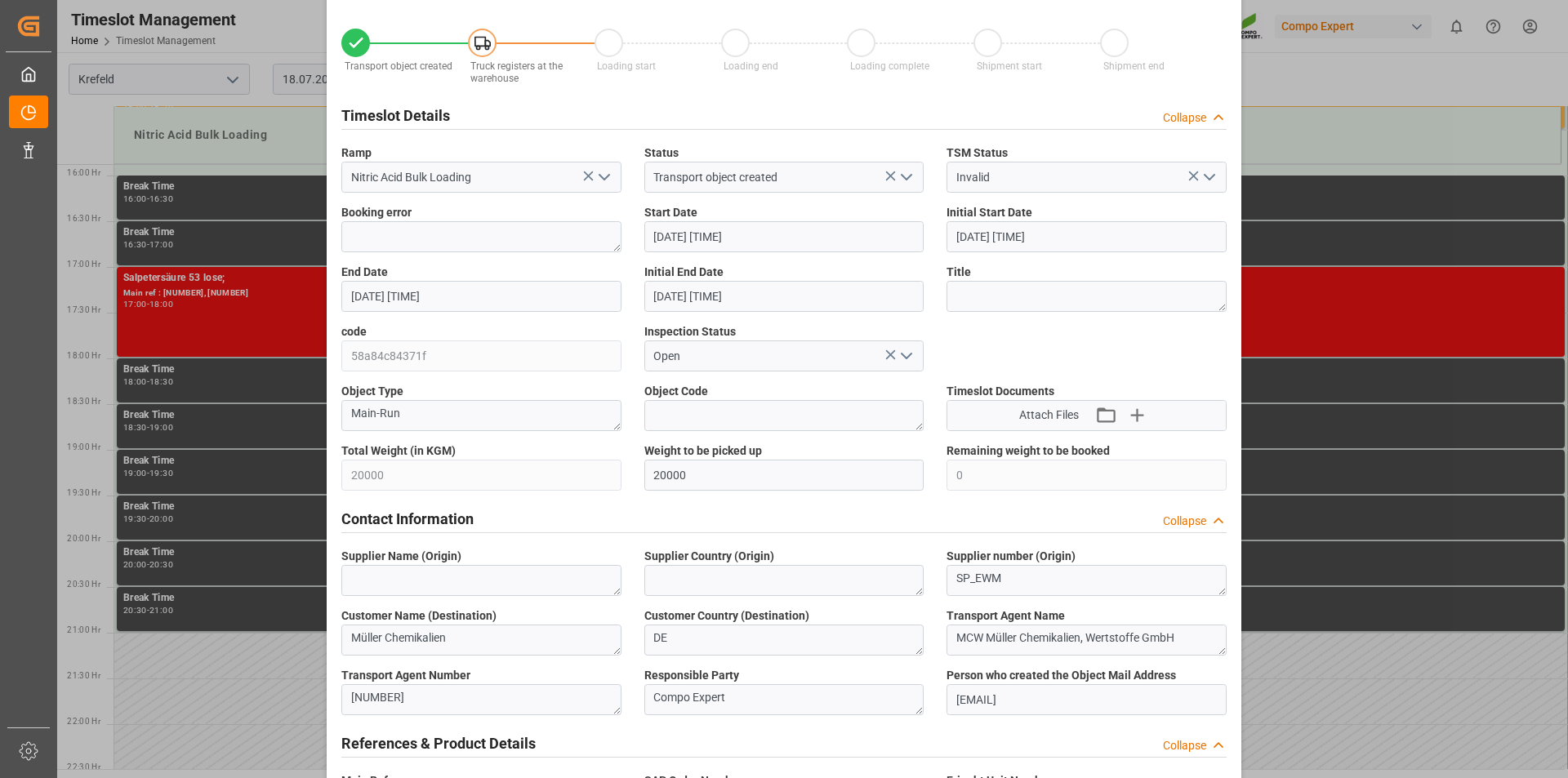 scroll, scrollTop: 245, scrollLeft: 0, axis: vertical 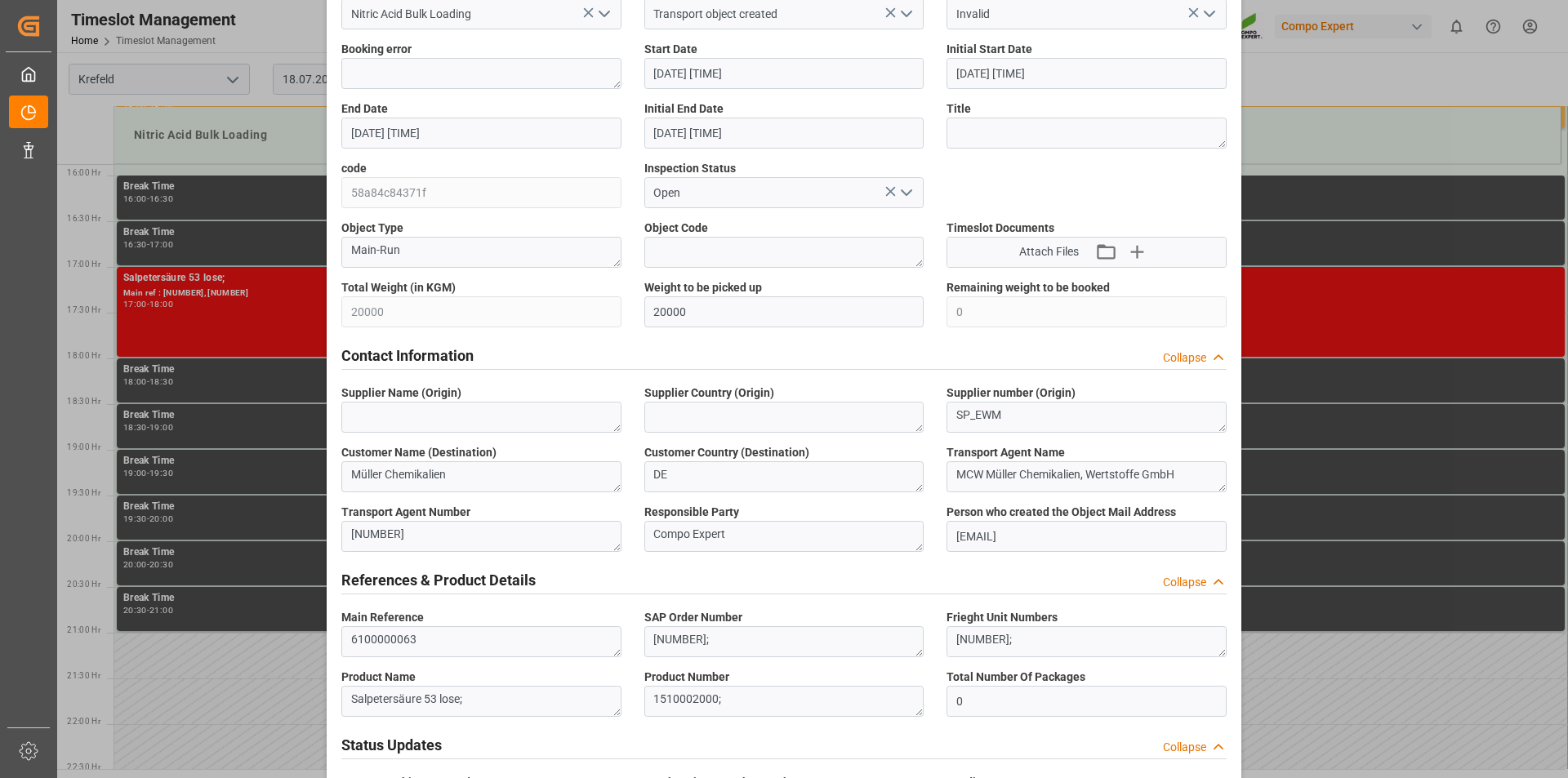 click on "Transport object created Truck registers at the warehouse Loading start Loading end Loading complete Shipment start Shipment end   Timeslot Details Collapse Ramp     Nitric Acid Bulk Loading Status     Transport object created TSM Status     Invalid Booking error     Start Date     [DATE] [TIME] Initial Start Date     [DATE] [TIME] End Date     [DATE] [TIME] Initial End Date     [DATE] [TIME] Title     code     58a84c84371f Inspection Status     Open Object Type     Main-Run Object Code     Timeslot Documents      Attach Files  Attach existing file Upload new file  Total Weight (in KGM)     20000 Weight to be picked up     20000 Remaining weight to be booked     0   Contact Information Collapse Supplier Name (Origin)     Supplier Country (Origin)     Supplier number (Origin)      SP_EWM Customer Name (Destination)     Müller Chemikalien Customer Country (Destination)     [COUNTRY] Transport Agent Name     MCW Müller Chemikalien, Wertstoffe GmbH Transport Agent Number     [NUMBER] Responsible Party" at bounding box center [784, 842] 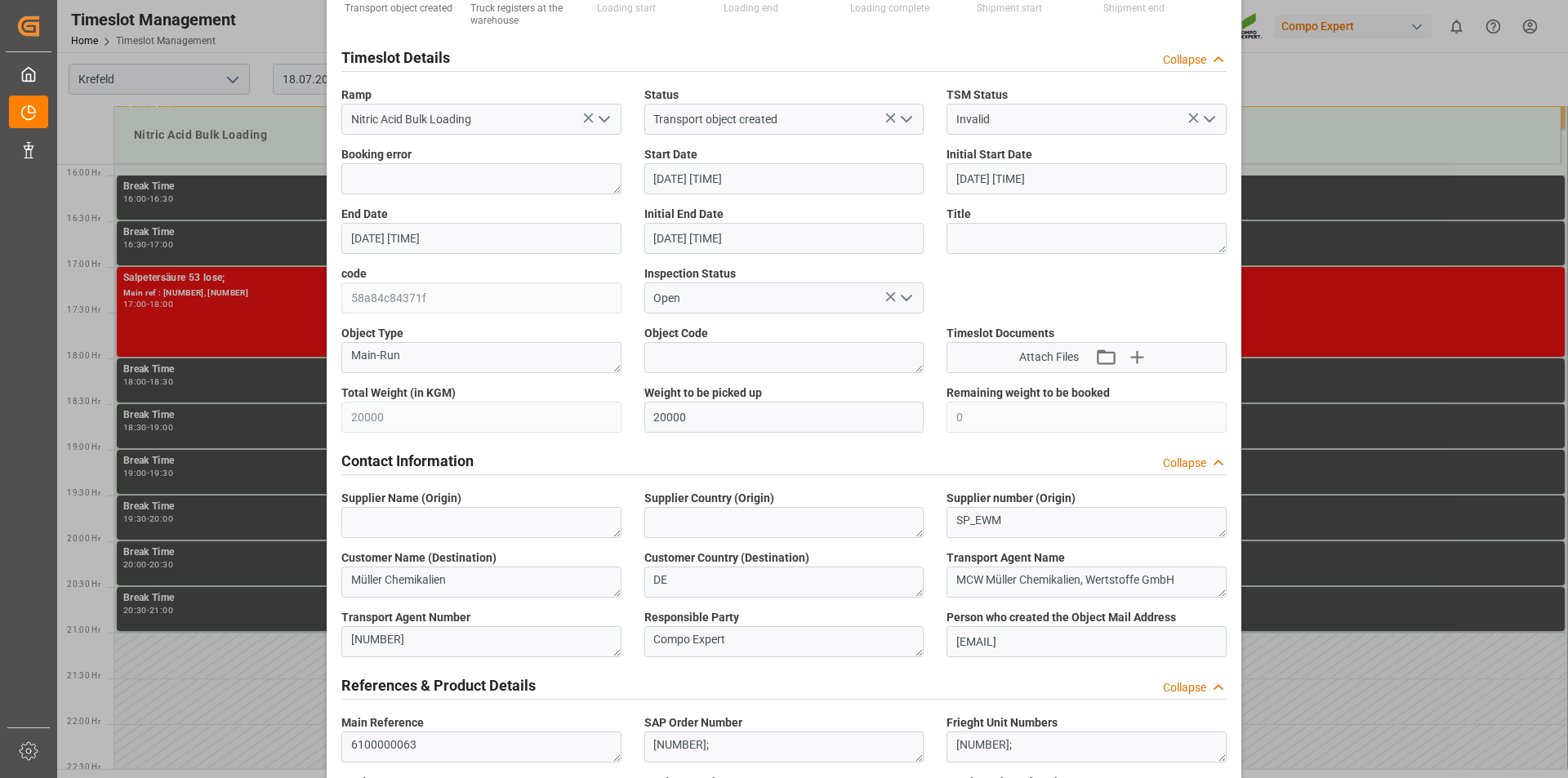scroll, scrollTop: 107, scrollLeft: 0, axis: vertical 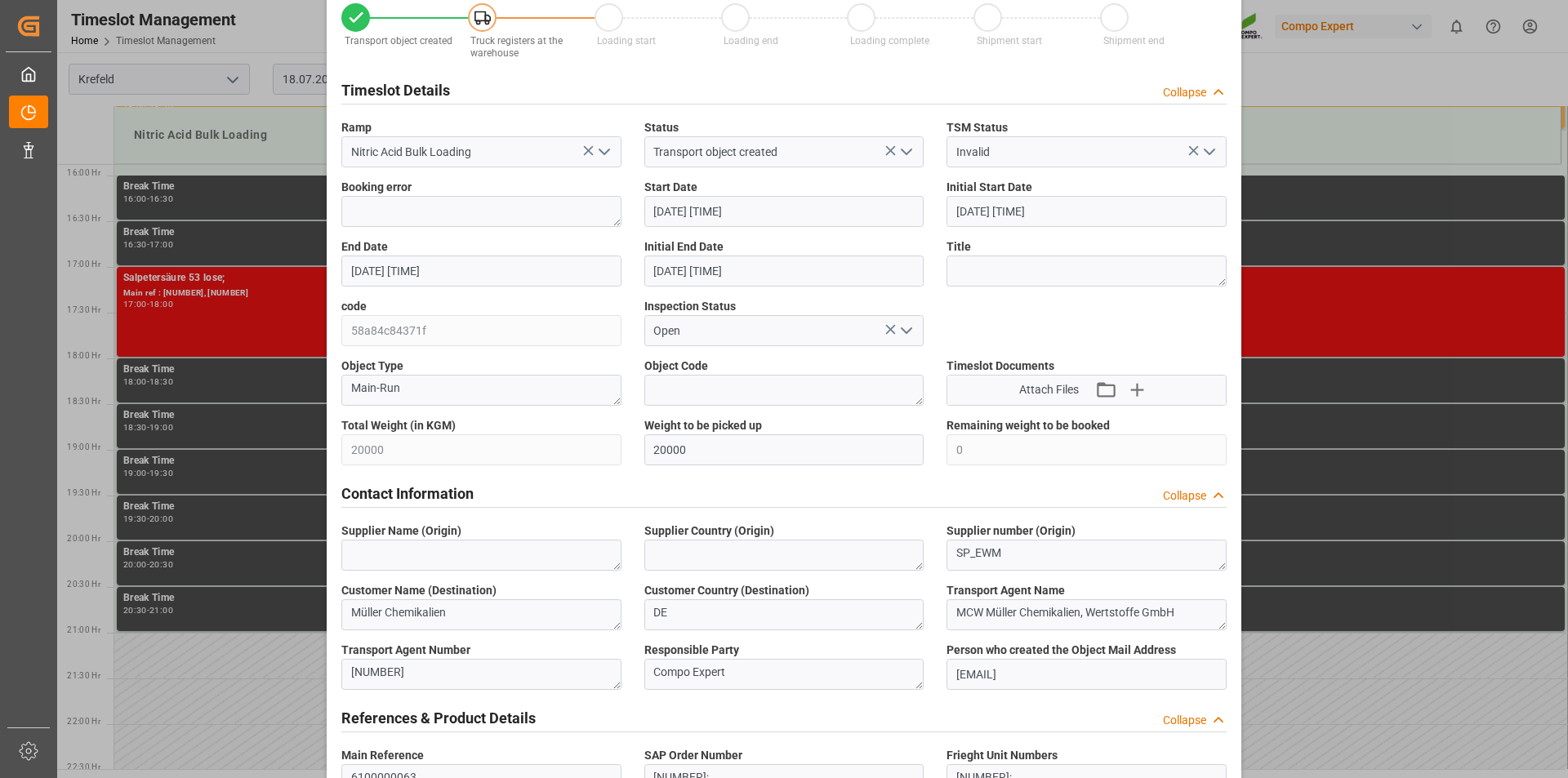 click on "Update Appointment   Transport object created Truck registers at the warehouse Loading start Loading end Loading complete Shipment start Shipment end   Timeslot Details Collapse Ramp     Nitric Acid Bulk Loading Status     Transport object created TSM Status     Invalid Booking error     Start Date     [DATE] [TIME] Initial Start Date     [DATE] [TIME] End Date     [DATE] [TIME] Initial End Date     [DATE] [TIME] Title     code     58a84c84371f Inspection Status     Open Object Type     Main-Run Object Code     Timeslot Documents      Attach Files  Attach existing file Upload new file  Total Weight (in KGM)     20000 Weight to be picked up     20000 Remaining weight to be booked     0   Contact Information Collapse Supplier Name (Origin)     Supplier Country (Origin)     Supplier number (Origin)      SP_EWM Customer Name (Destination)     Müller Chemikalien Customer Country (Destination)     [COUNTRY] Transport Agent Name     MCW Müller Chemikalien, Wertstoffe GmbH Transport Agent Number     [NUMBER]" at bounding box center (784, 389) 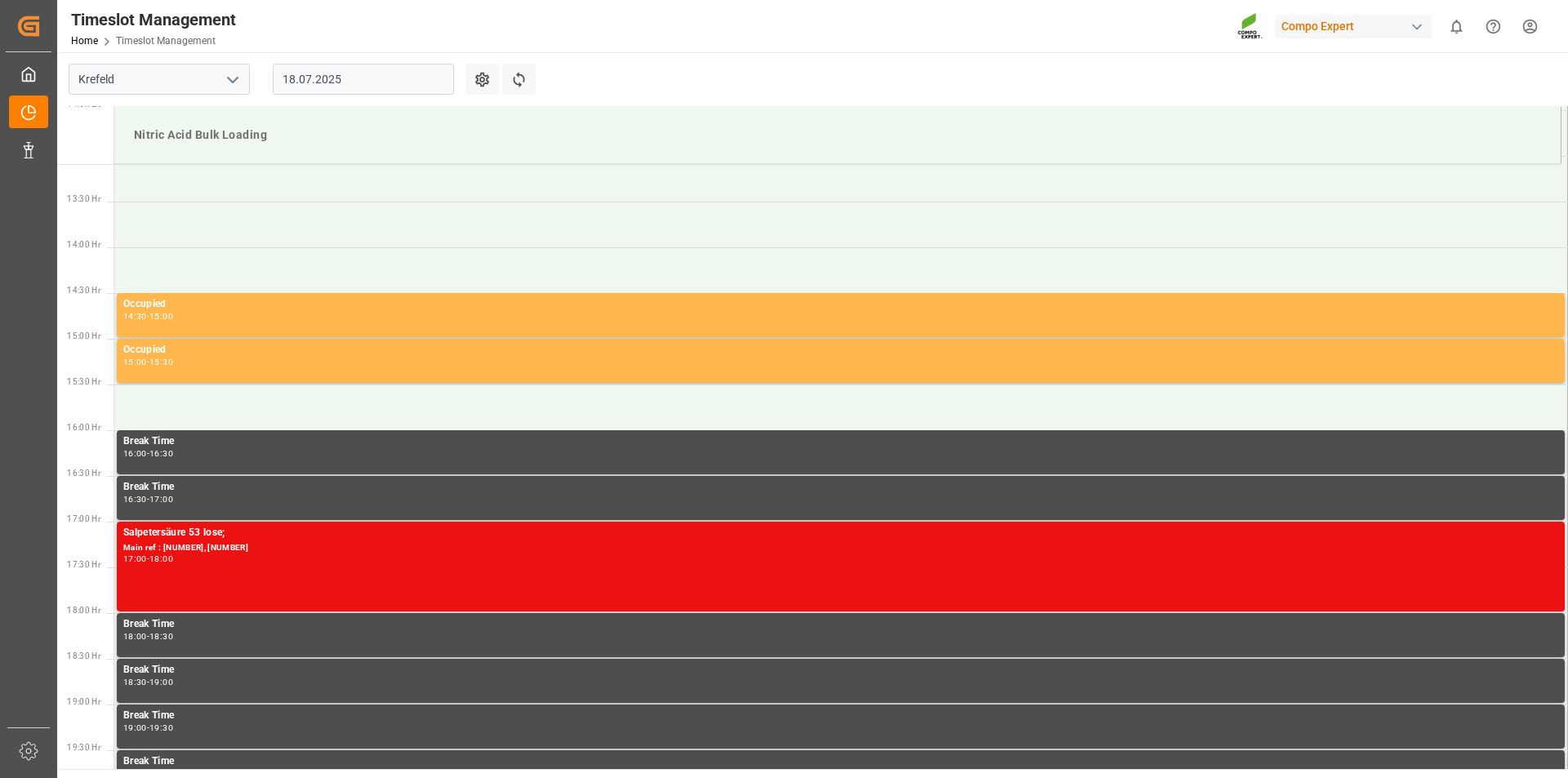 scroll, scrollTop: 1198, scrollLeft: 0, axis: vertical 